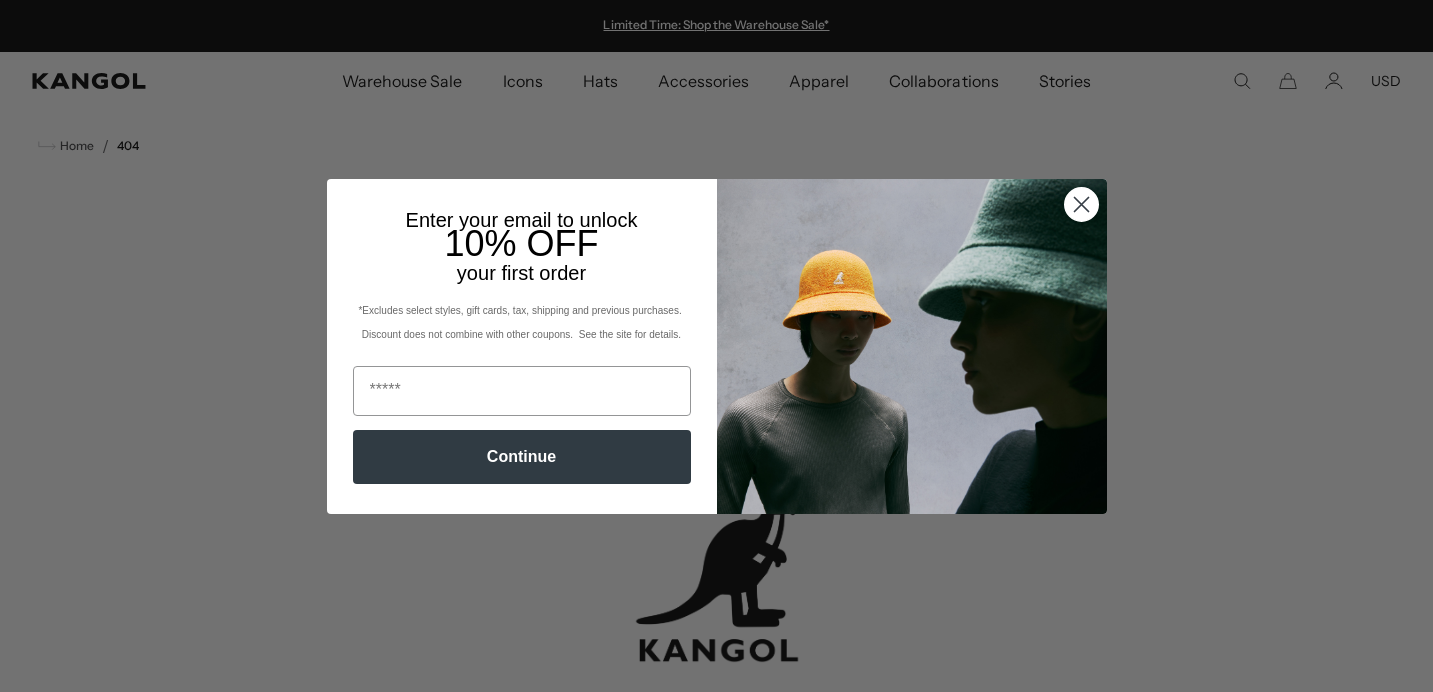 scroll, scrollTop: 0, scrollLeft: 0, axis: both 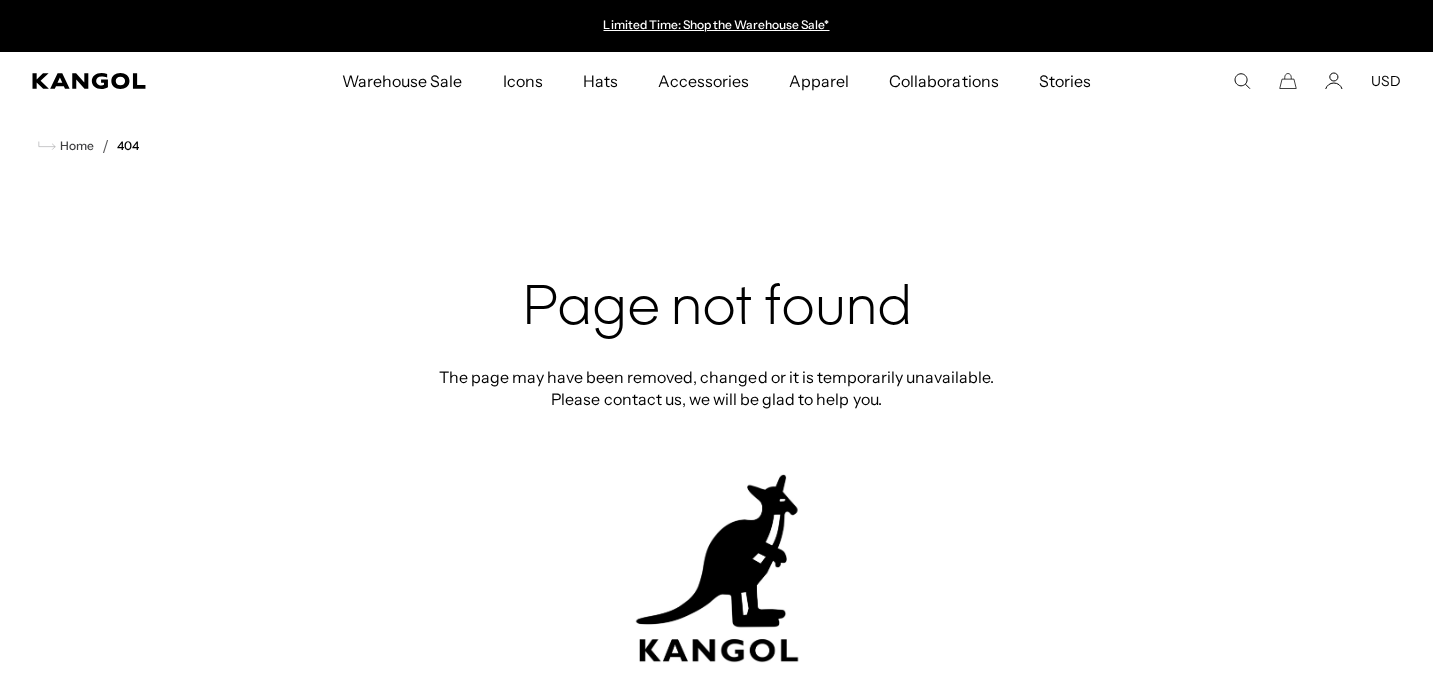 click on "Close dialog Enter your email to unlock
10% OFF
your first order *Excludes select styles, gift cards, tax, shipping and previous purchases.  Discount does not combine with other coupons.  See the site for details.  Continue ******" at bounding box center [716, 346] 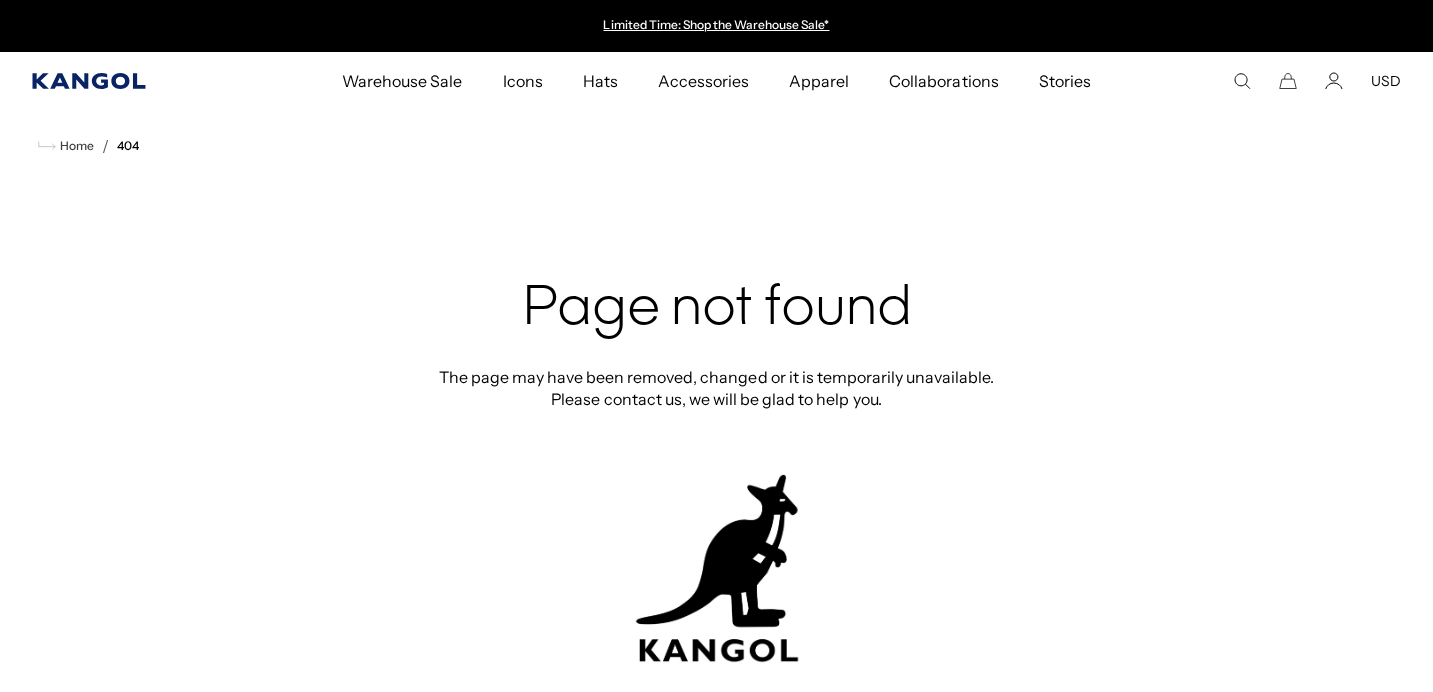 click at bounding box center [89, 81] 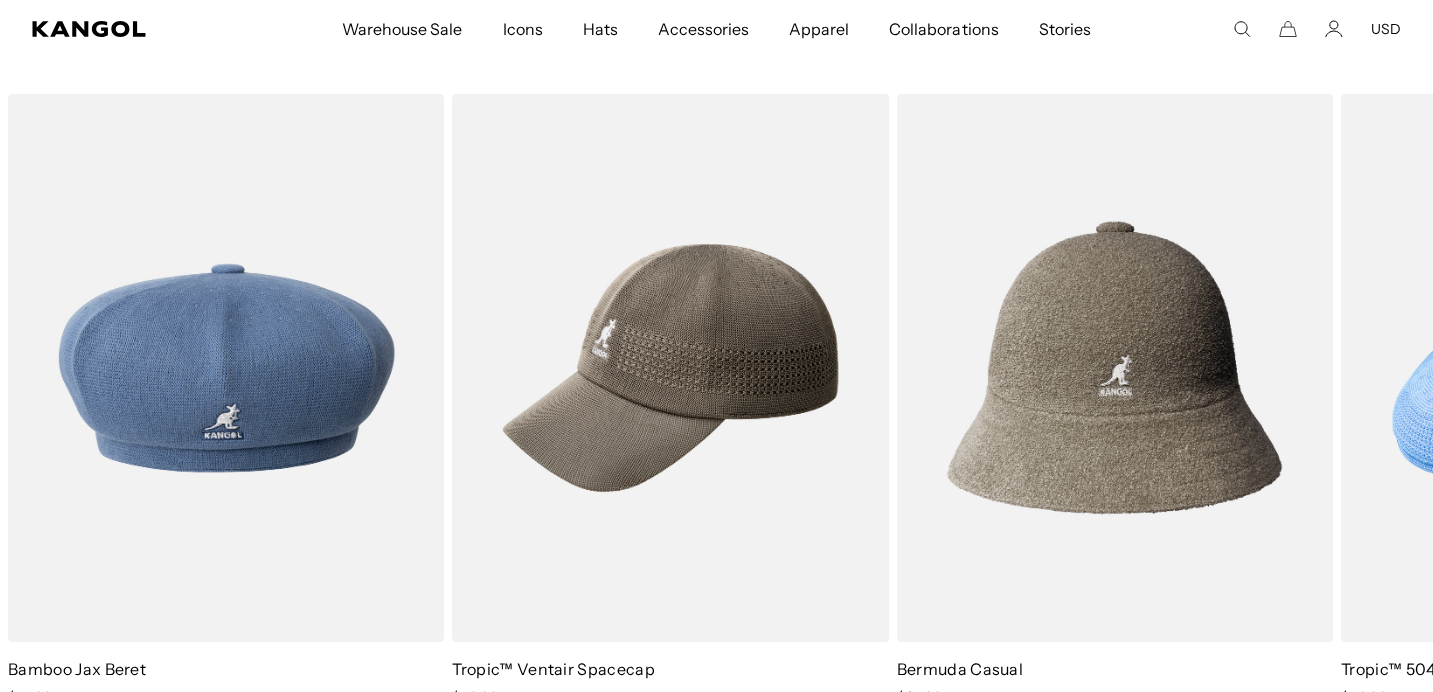 scroll, scrollTop: 1043, scrollLeft: 0, axis: vertical 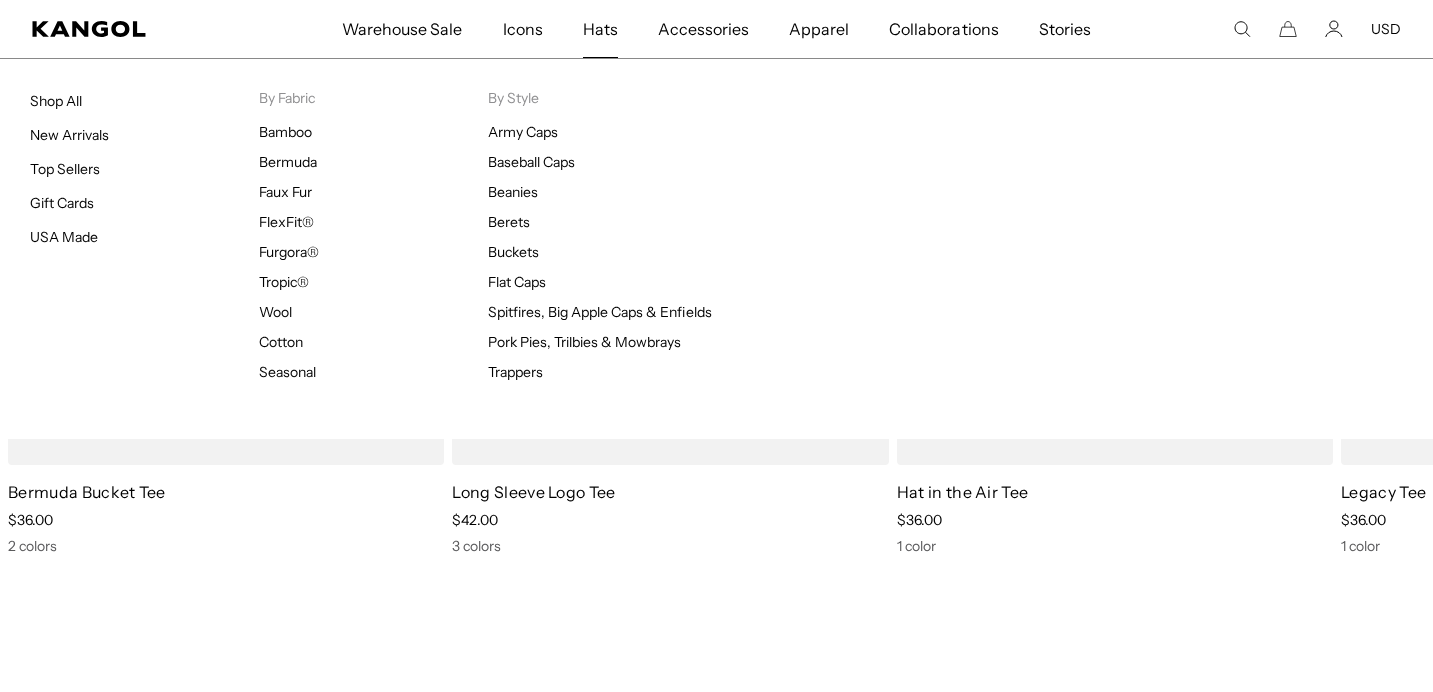 click on "Hats" at bounding box center (600, 29) 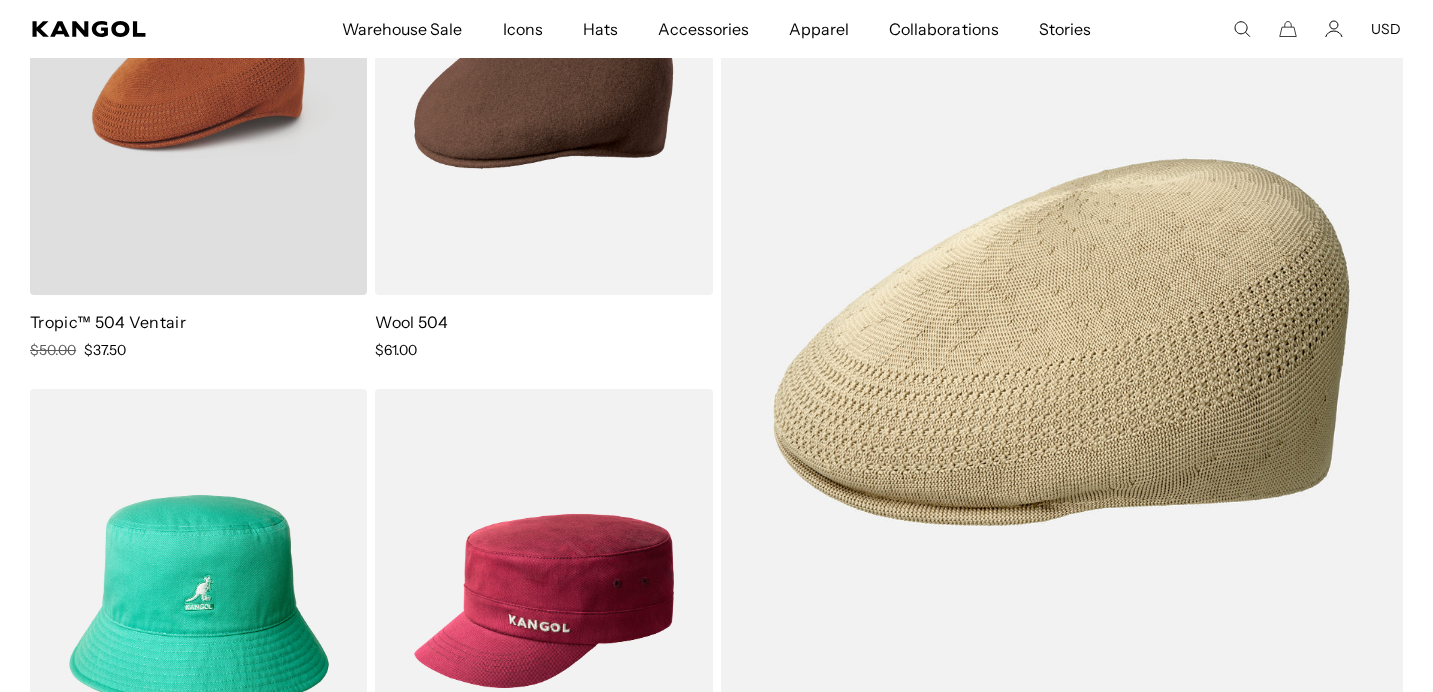 scroll, scrollTop: 456, scrollLeft: 0, axis: vertical 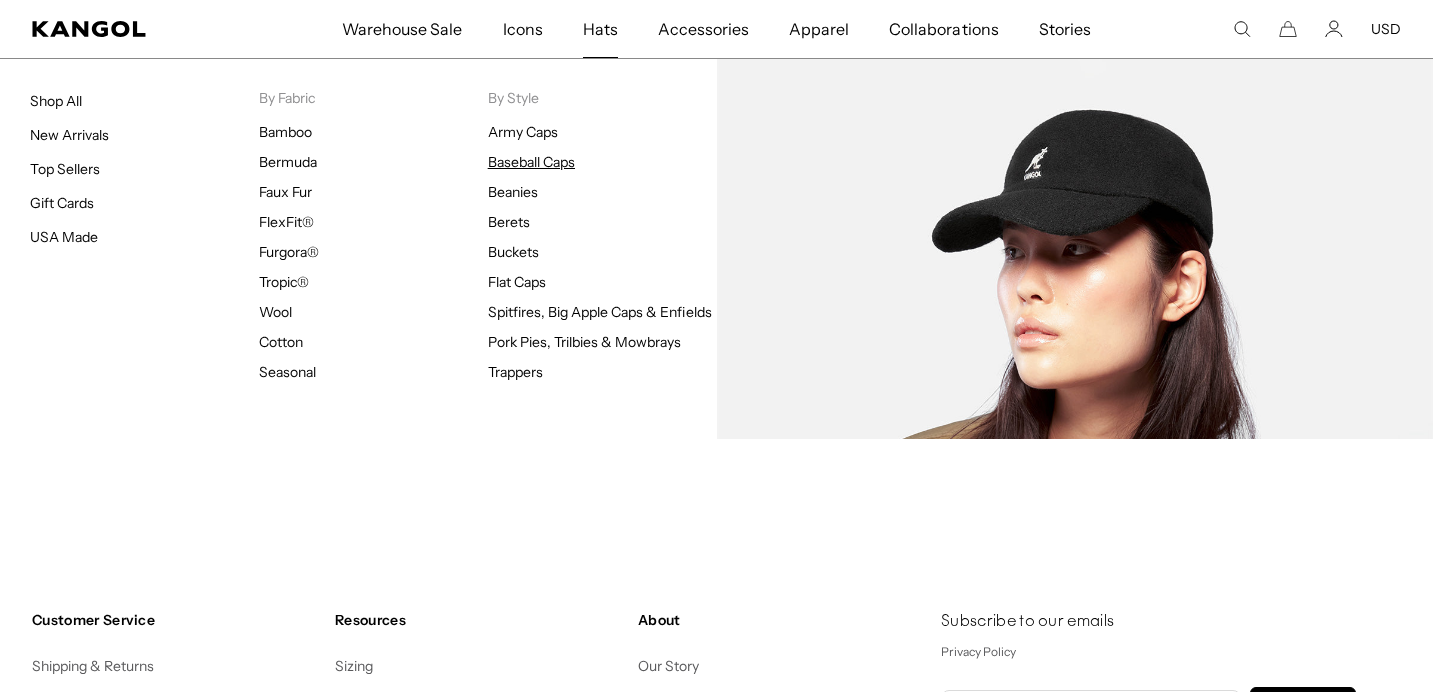 click on "Baseball Caps" at bounding box center (531, 162) 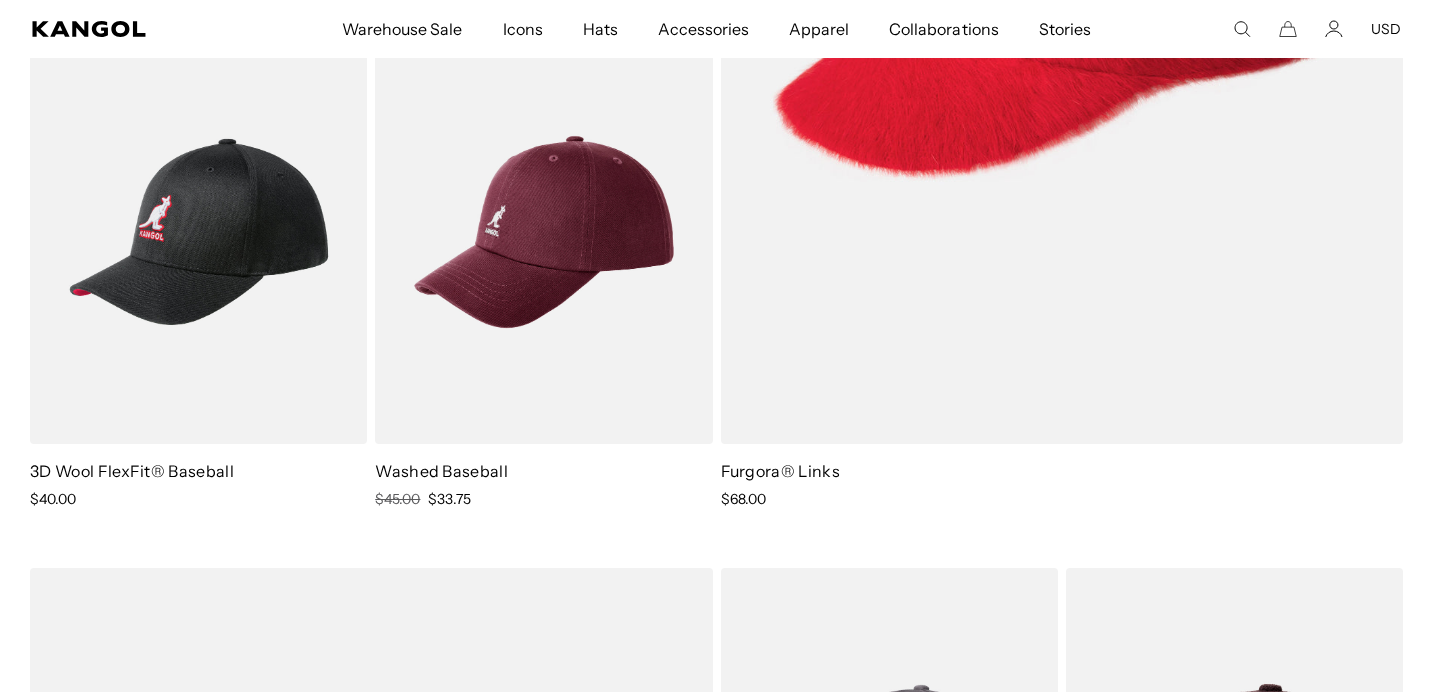 scroll, scrollTop: 946, scrollLeft: 0, axis: vertical 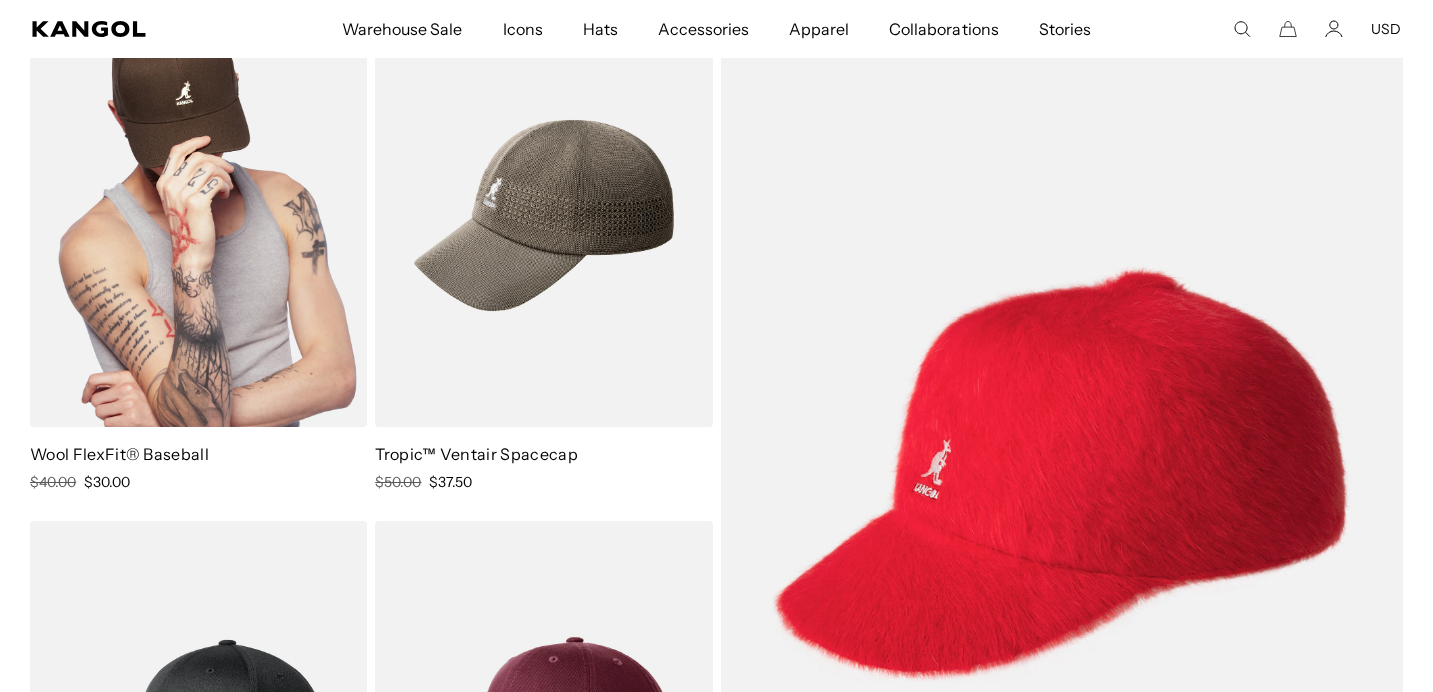 click at bounding box center [198, 215] 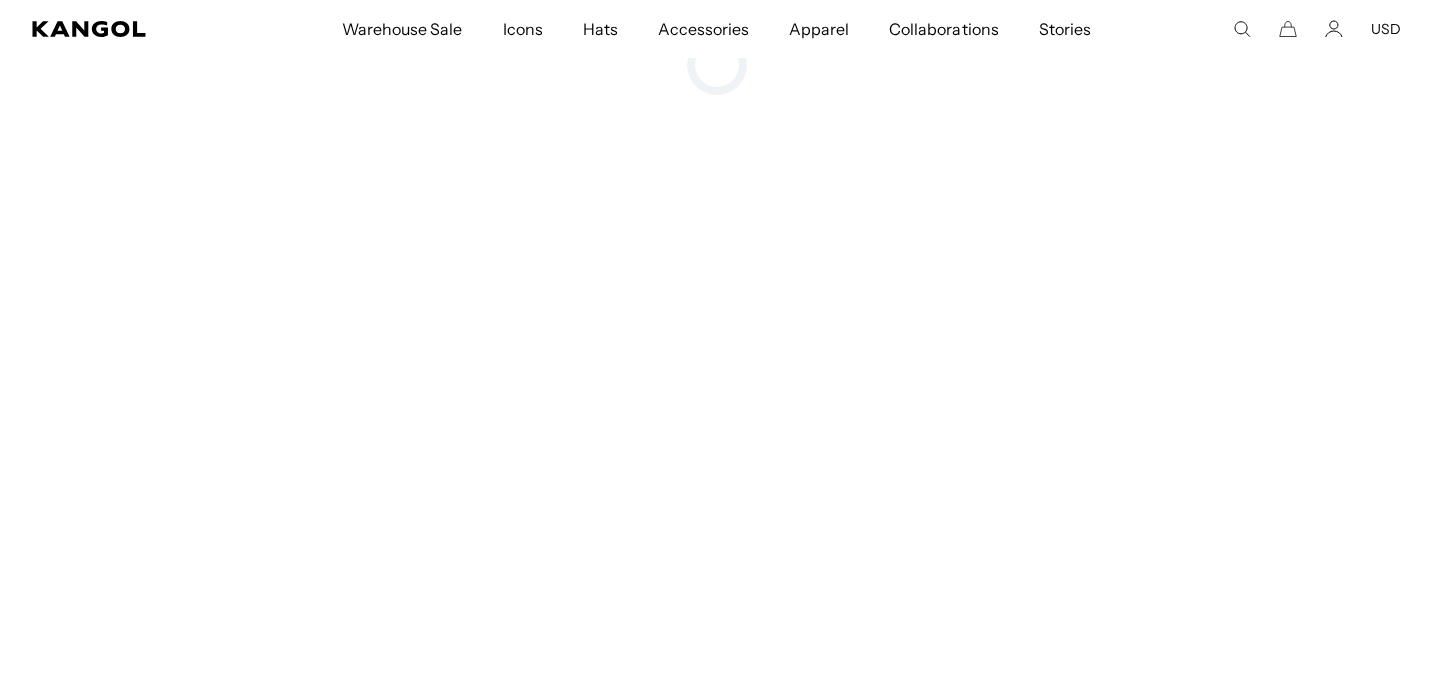 scroll, scrollTop: 249, scrollLeft: 0, axis: vertical 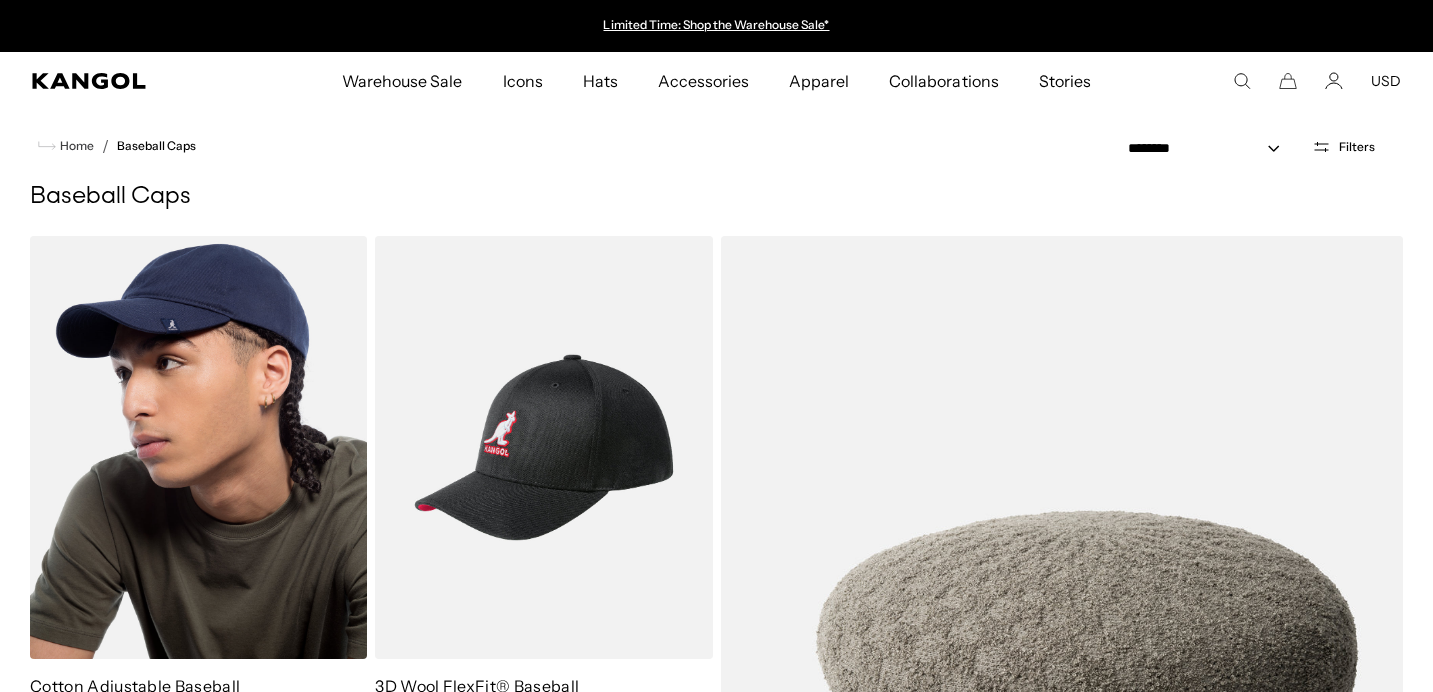 click at bounding box center (198, 447) 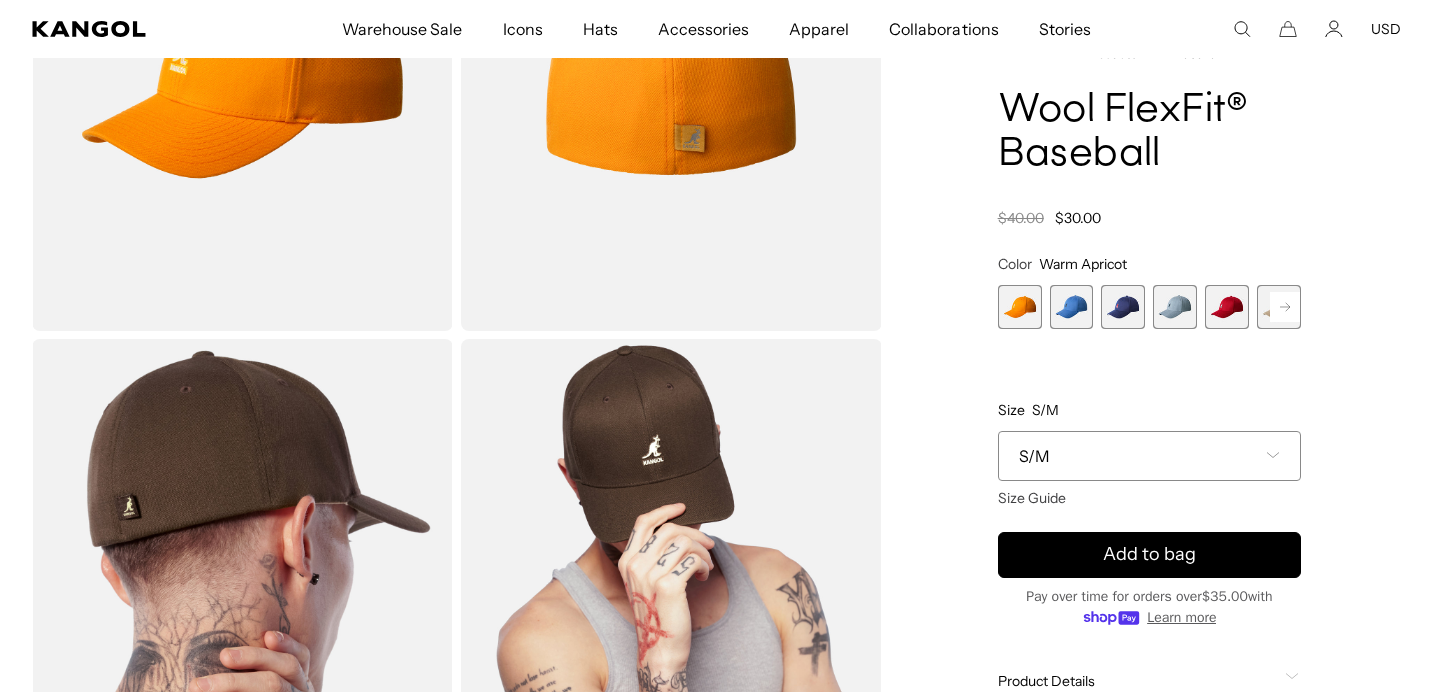 scroll, scrollTop: 0, scrollLeft: 0, axis: both 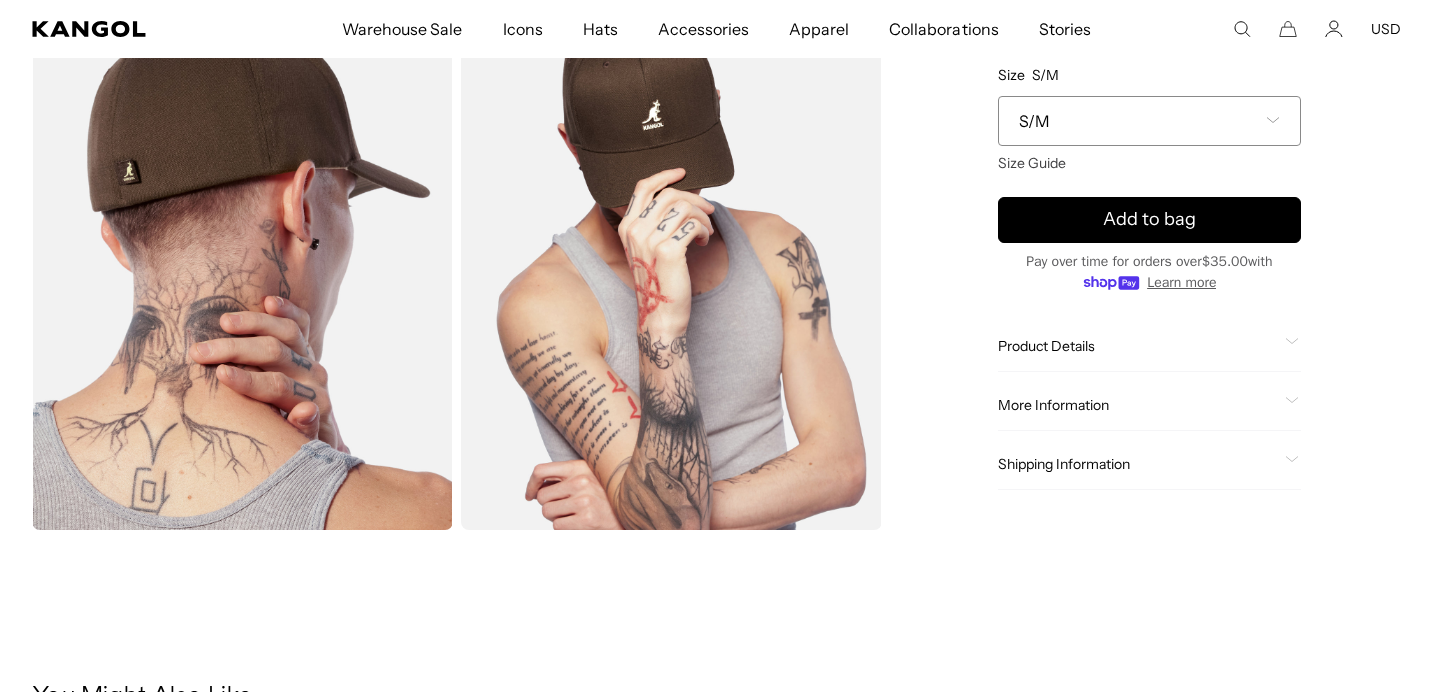 click on "More Information
Style ID
8650BC
Shape
Baseball Cap
Fabrication
Wool Blend
Material
83% Acrylic, 15% Wool, 2% Spandex
Brim
2 5/8" Peak
Lining
Unlined
Crown
6-panel
Closure Type
Fitted
USA Made or Imported
Imported" at bounding box center (1149, 405) 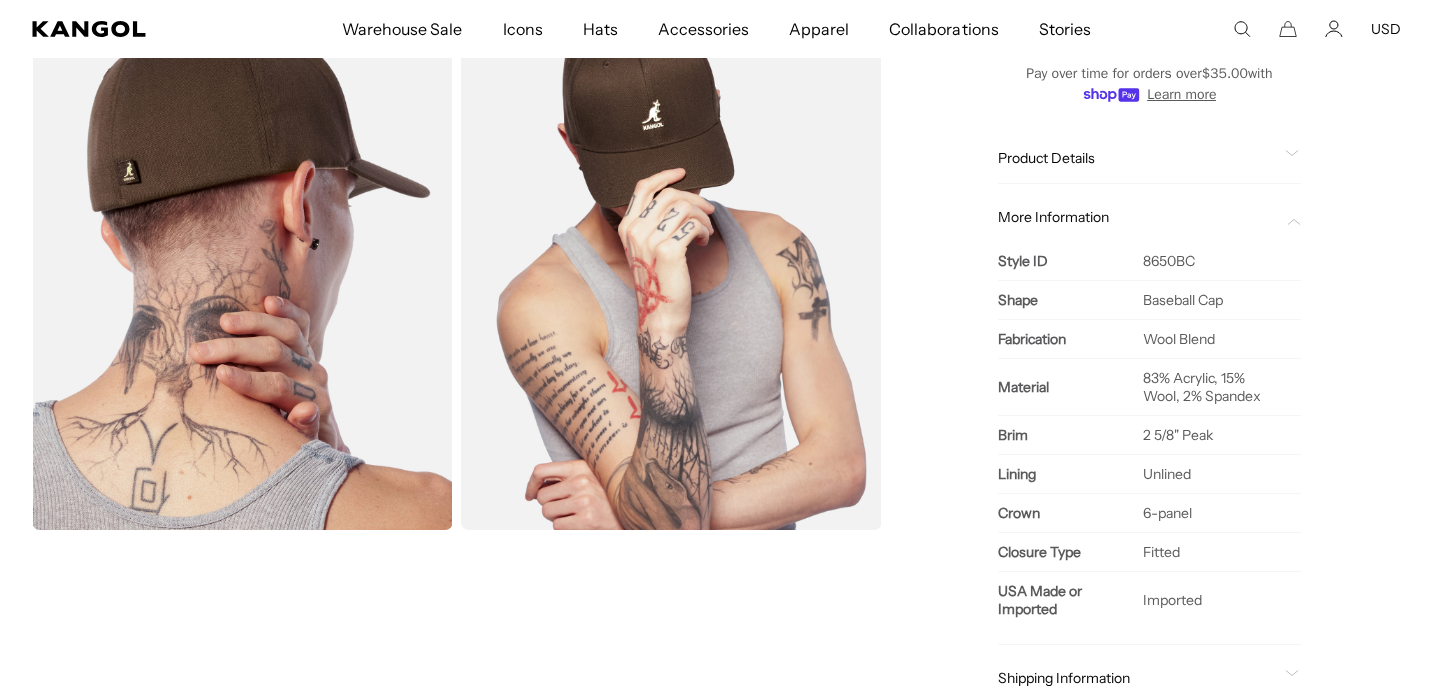 scroll, scrollTop: 0, scrollLeft: 0, axis: both 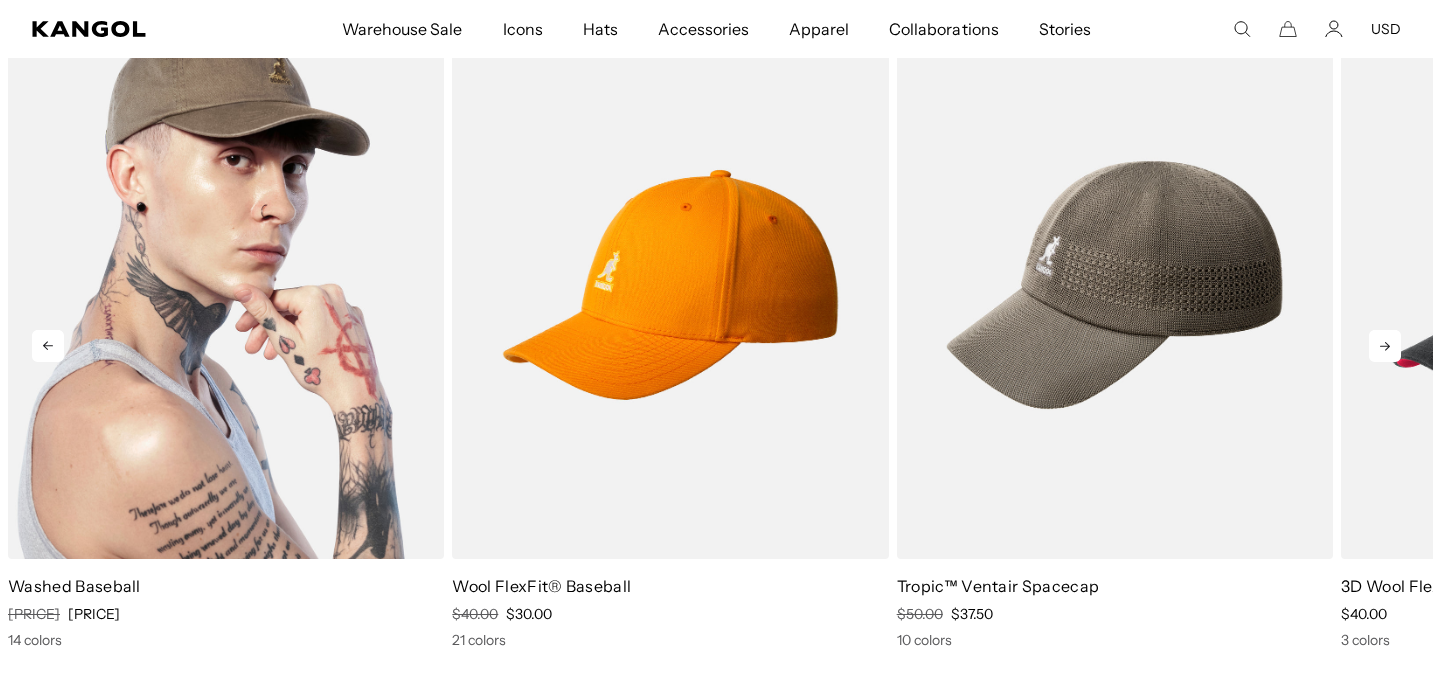 click at bounding box center [226, 285] 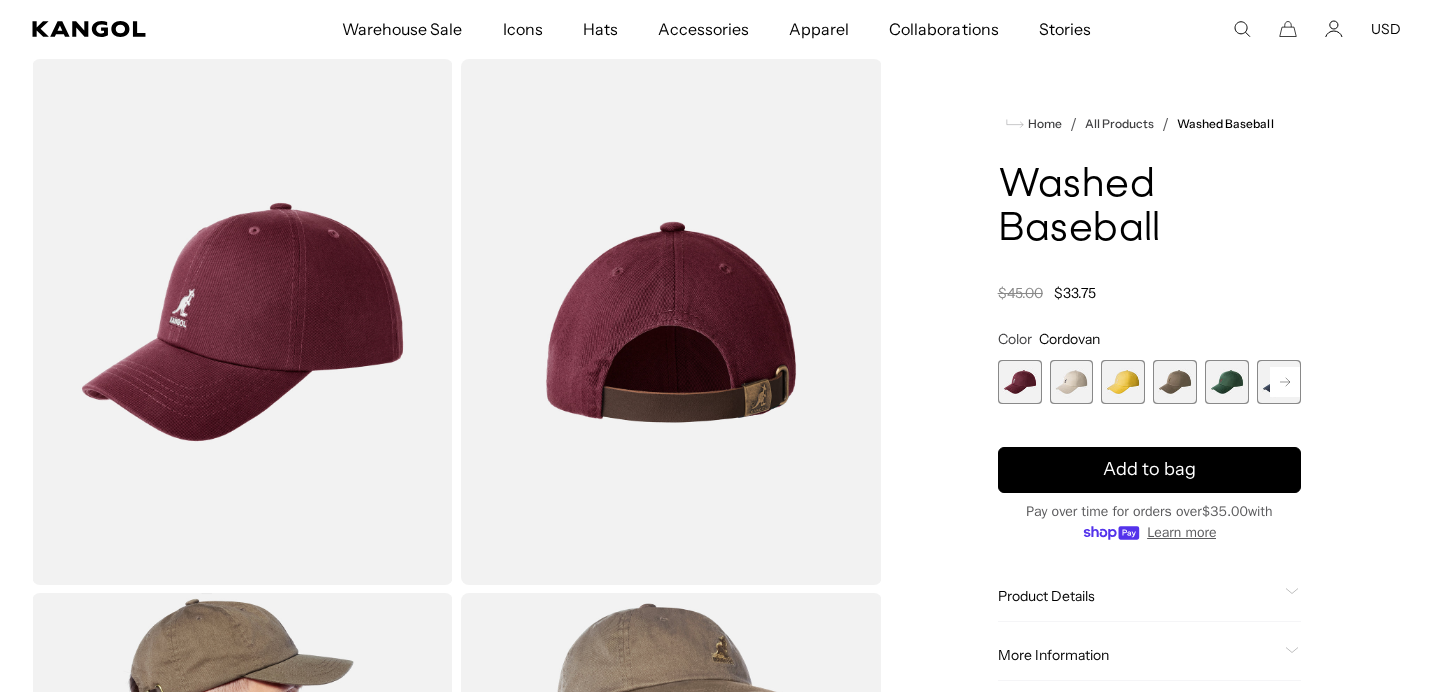 scroll, scrollTop: 0, scrollLeft: 0, axis: both 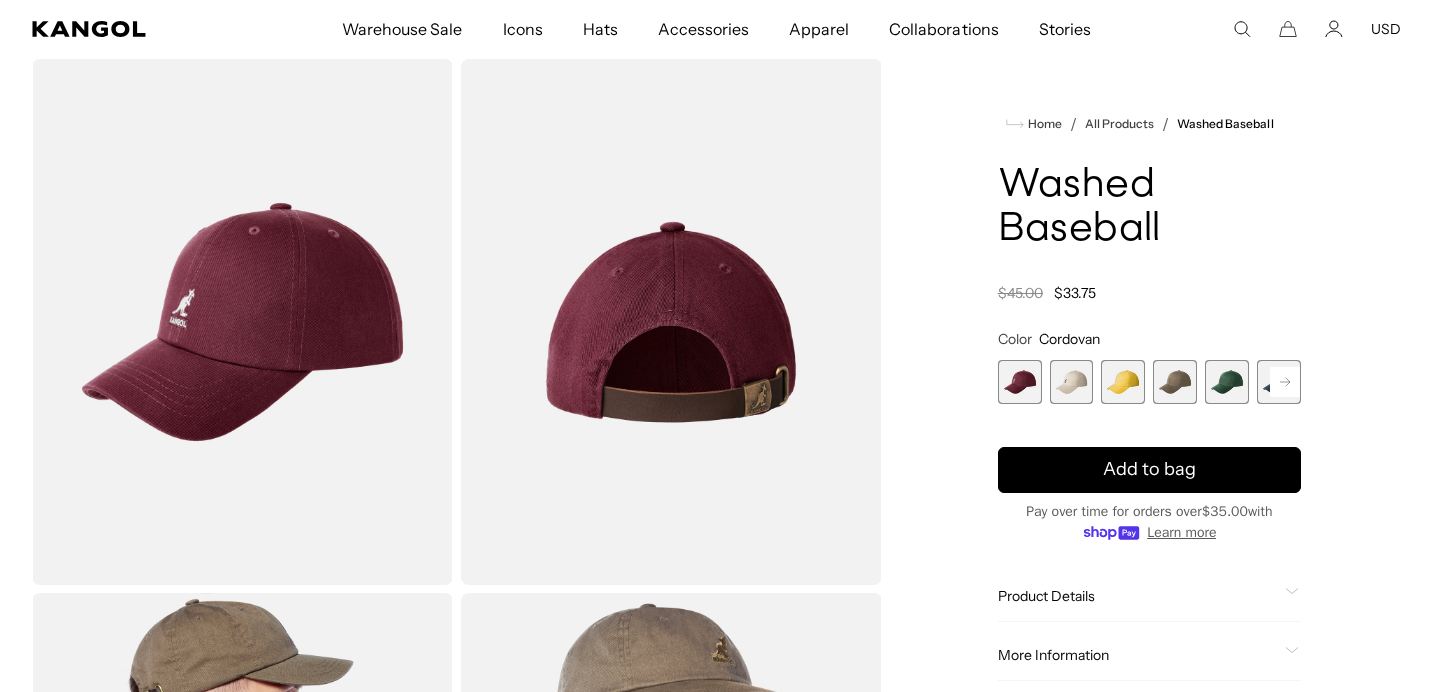 click at bounding box center (1285, 382) 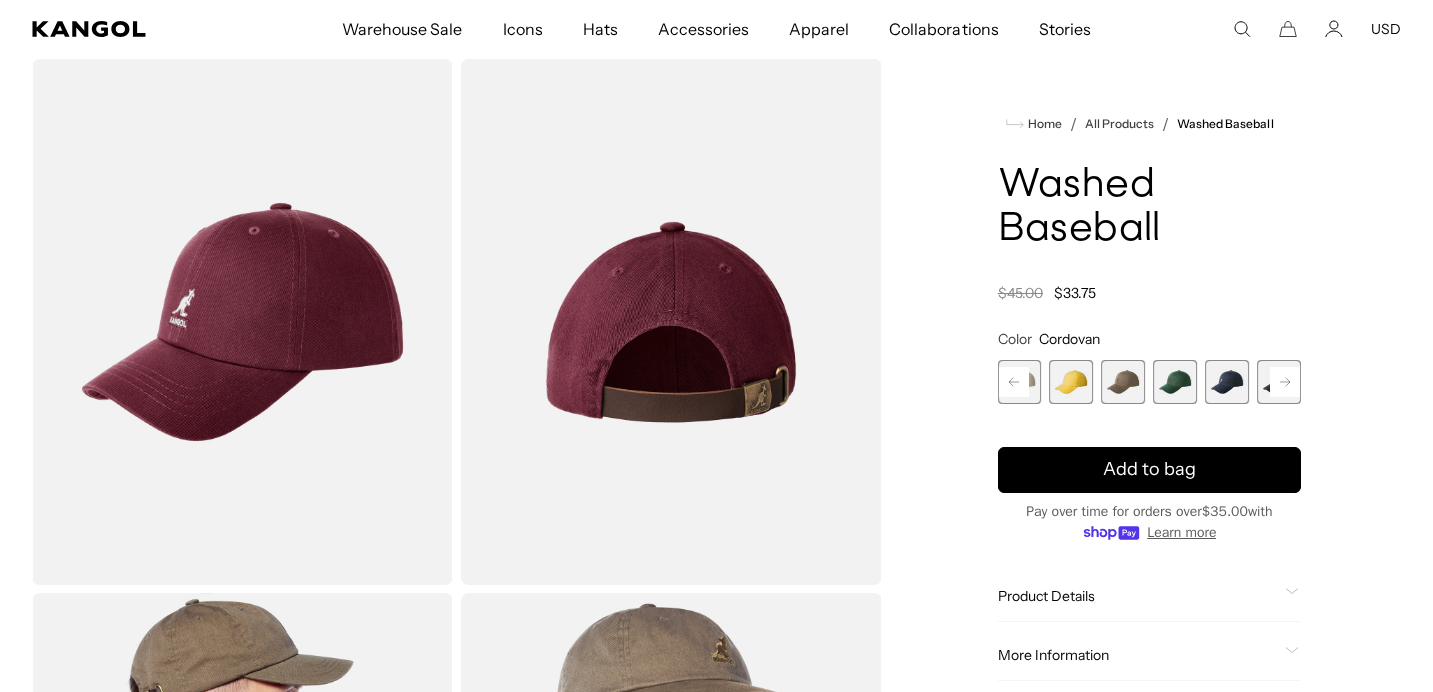 scroll, scrollTop: 0, scrollLeft: 412, axis: horizontal 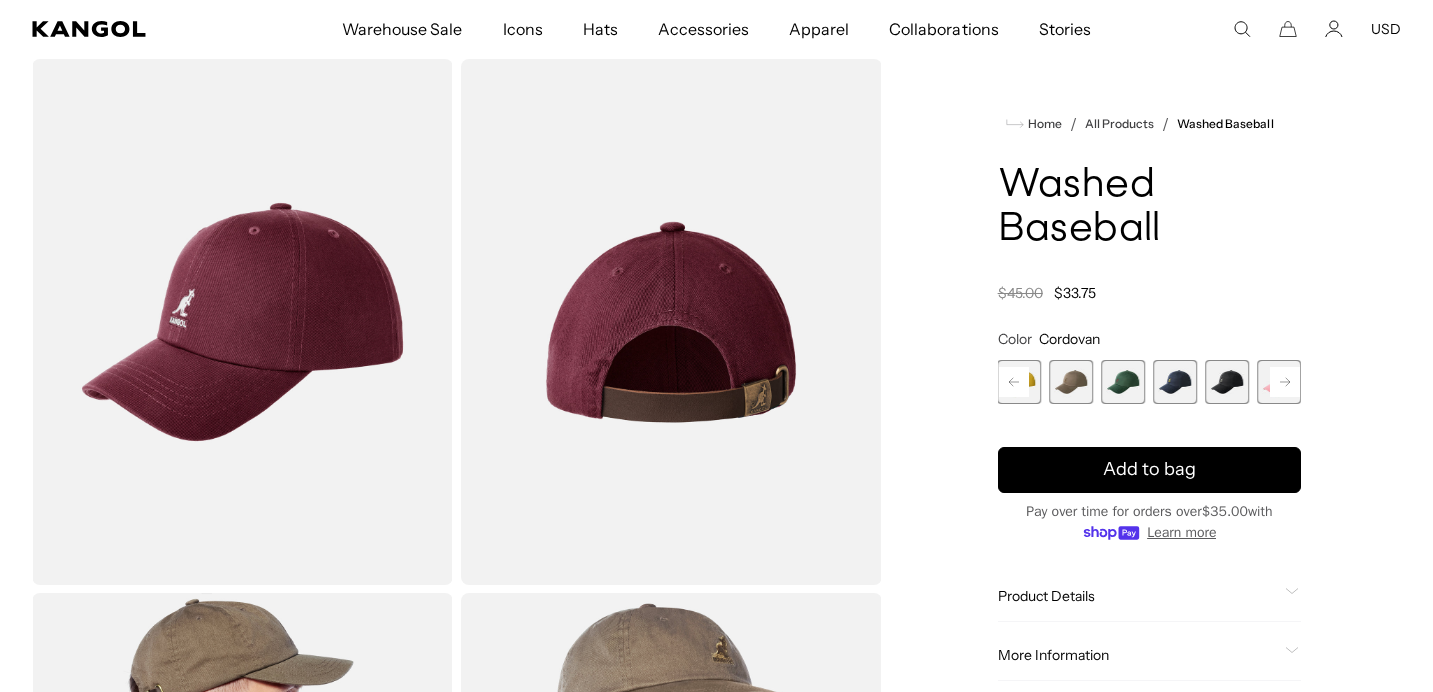 click at bounding box center [1227, 382] 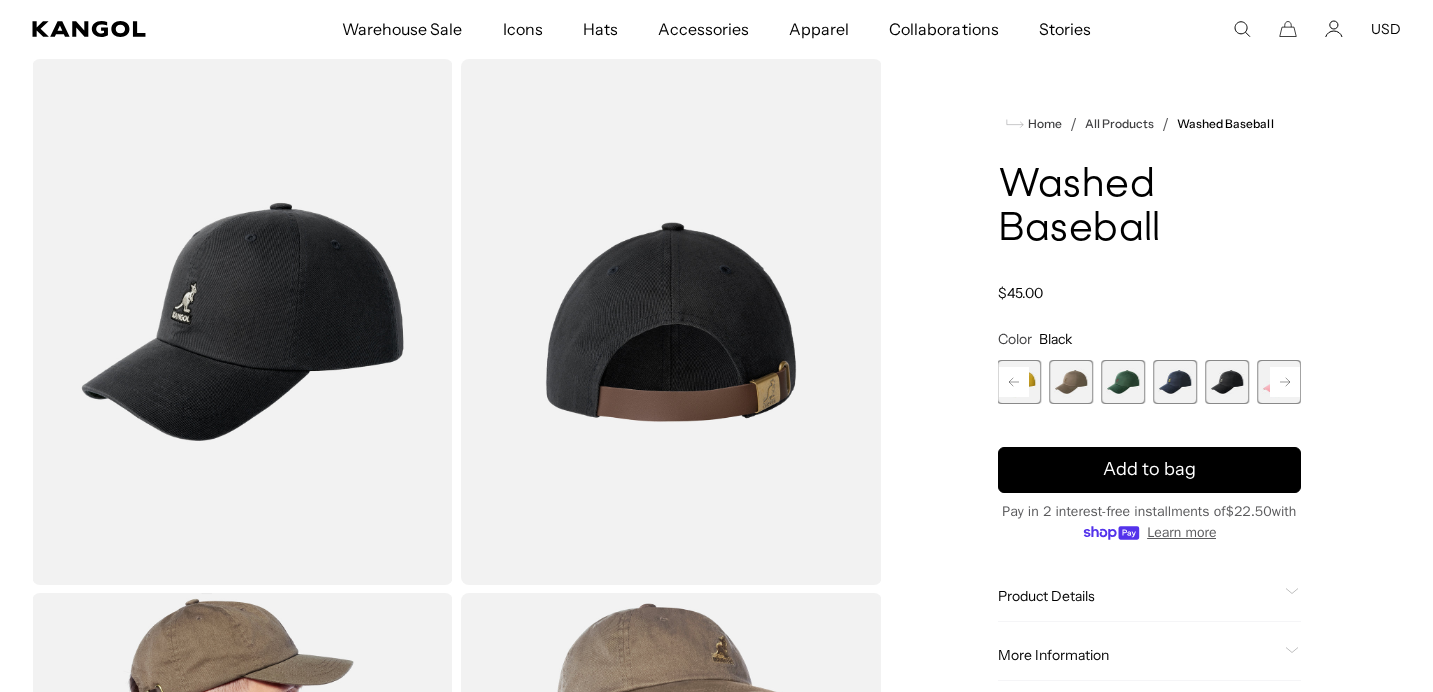 scroll, scrollTop: 0, scrollLeft: 0, axis: both 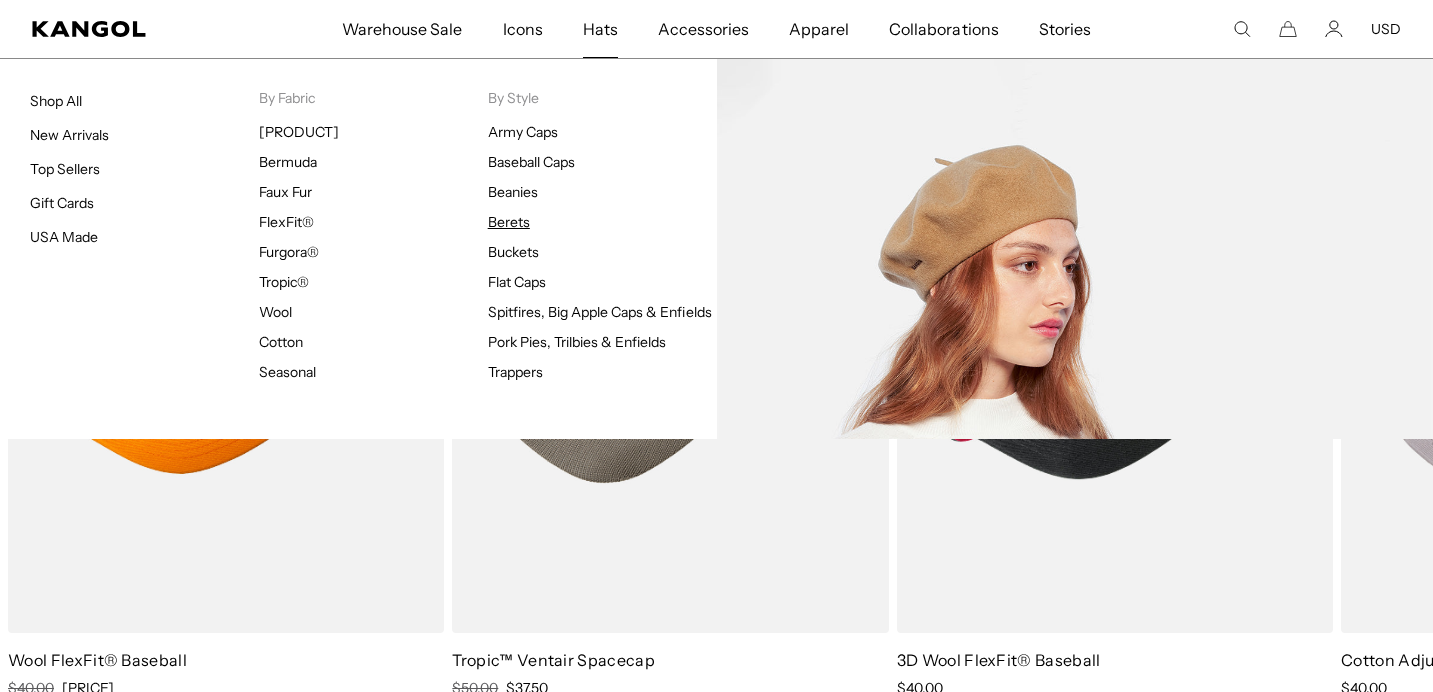 click on "Berets" at bounding box center (509, 222) 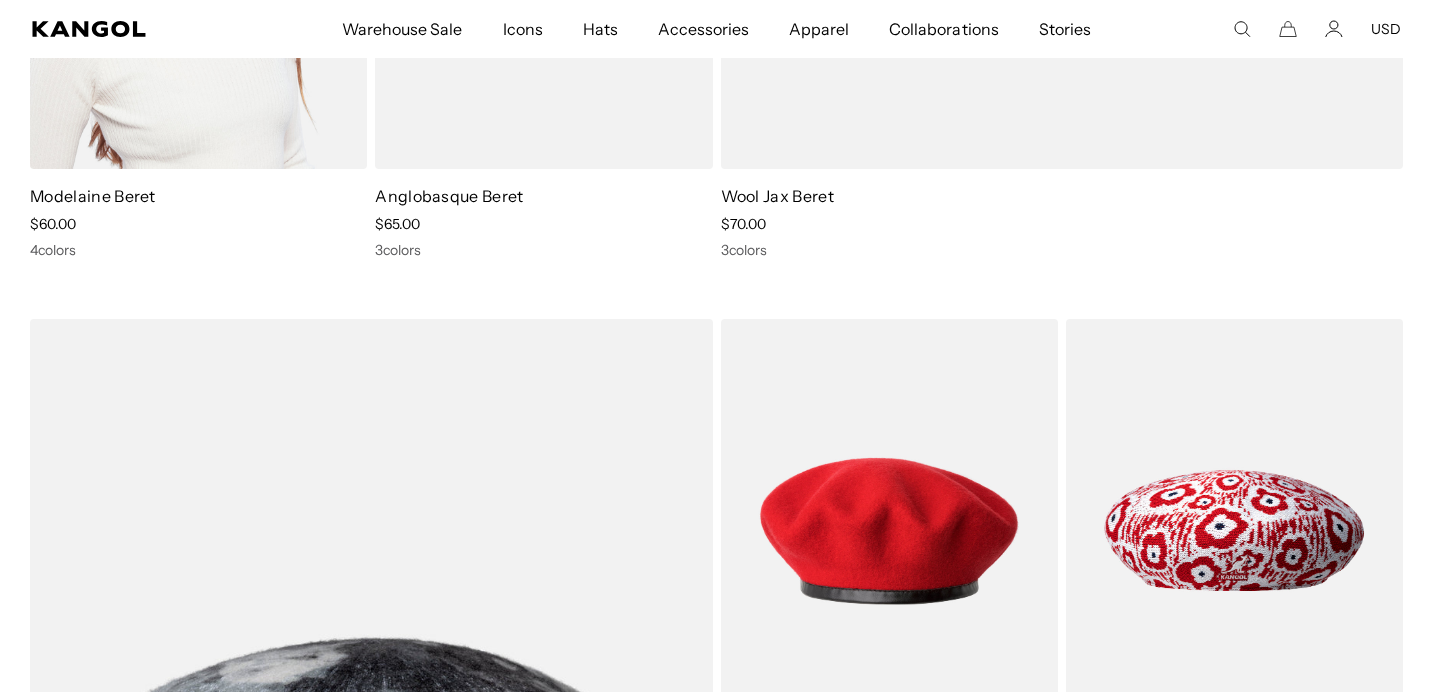 scroll, scrollTop: 1054, scrollLeft: 0, axis: vertical 